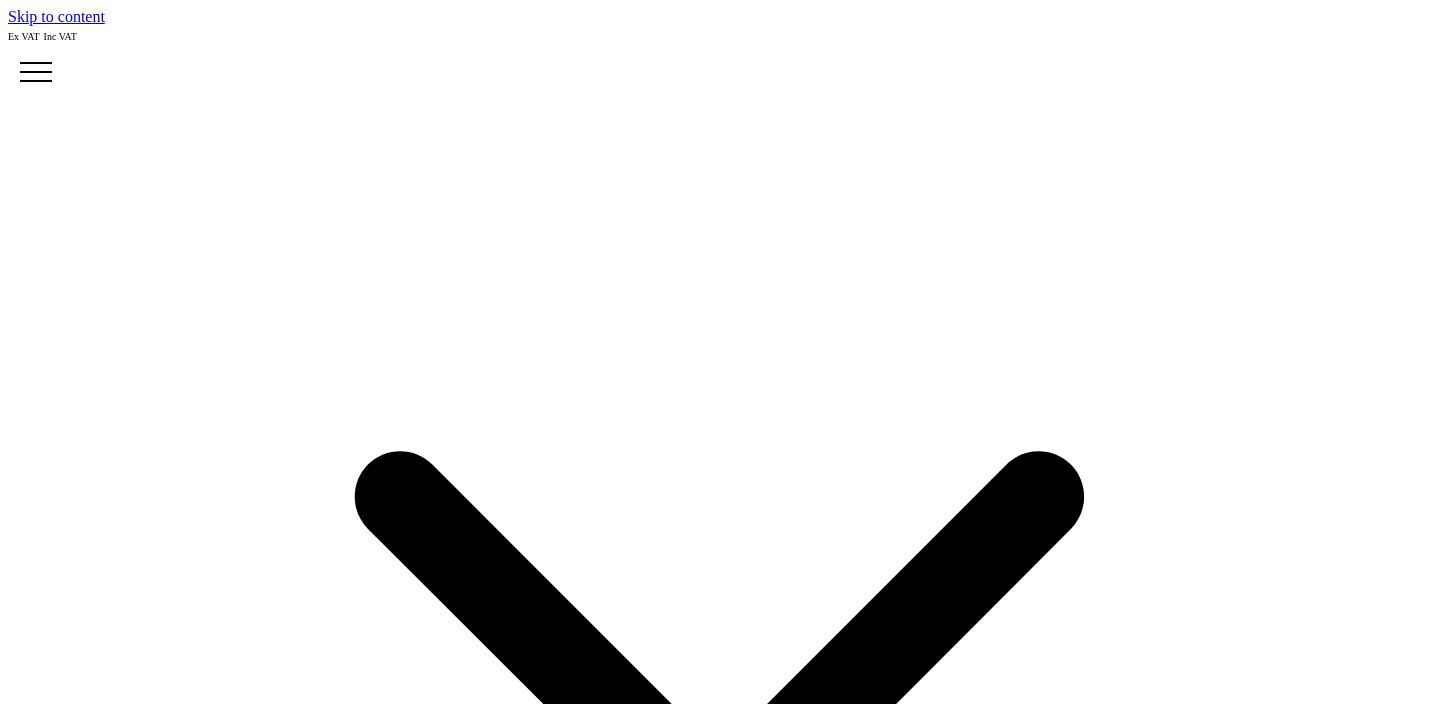 scroll, scrollTop: 0, scrollLeft: 0, axis: both 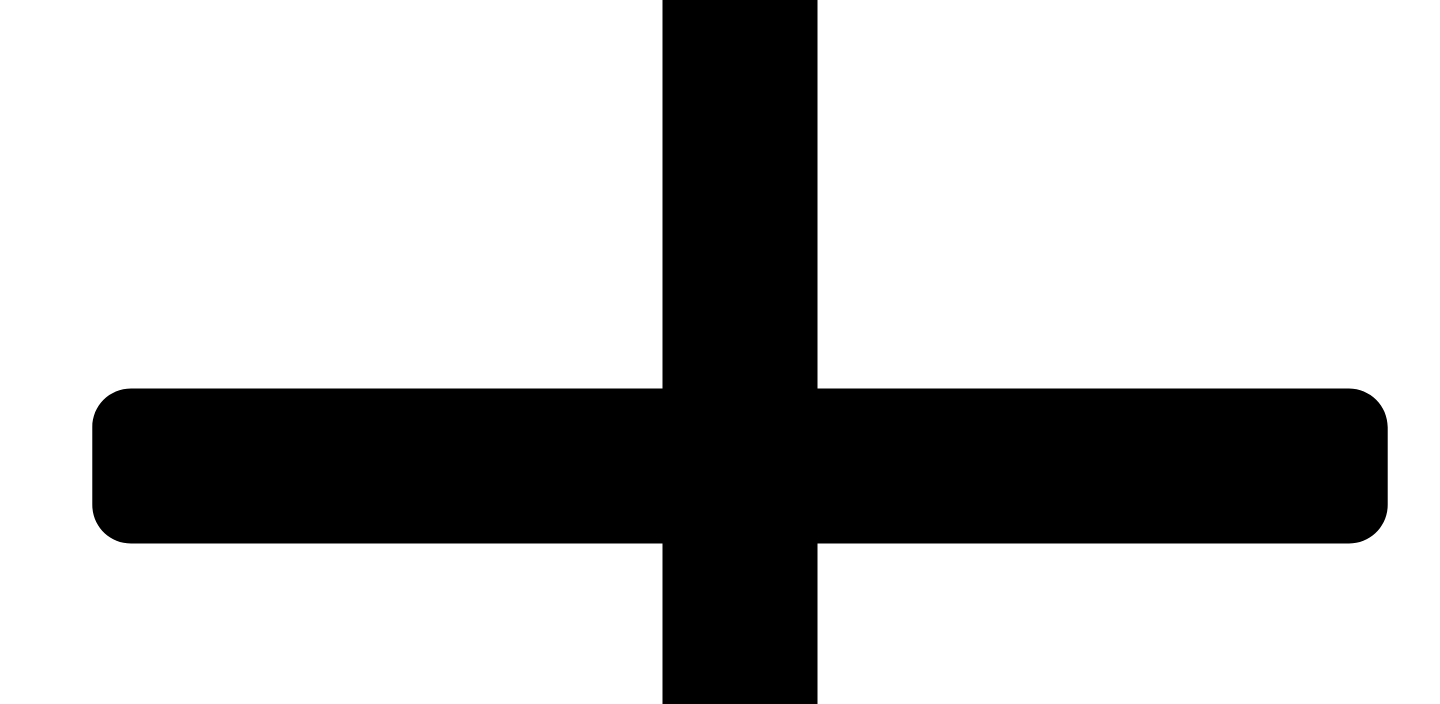 click at bounding box center [107, 20905] 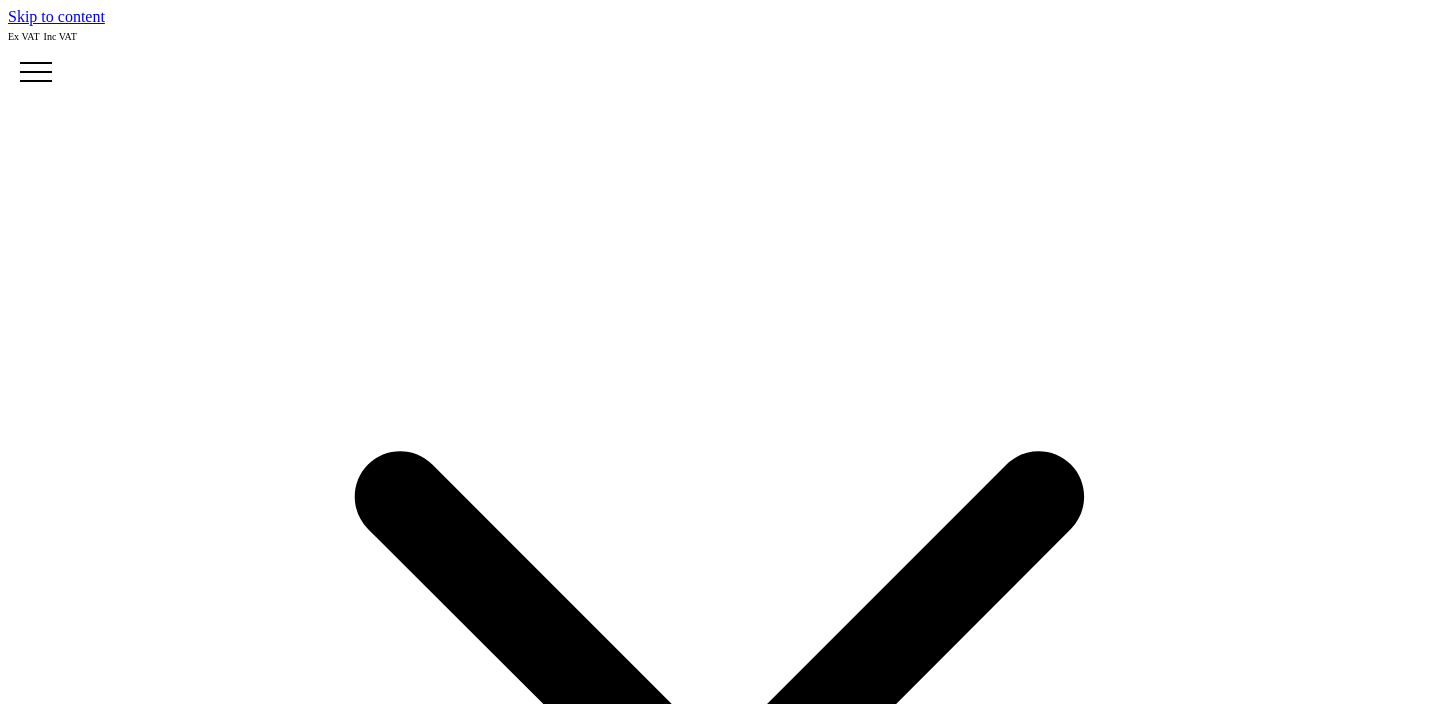 scroll, scrollTop: 0, scrollLeft: 0, axis: both 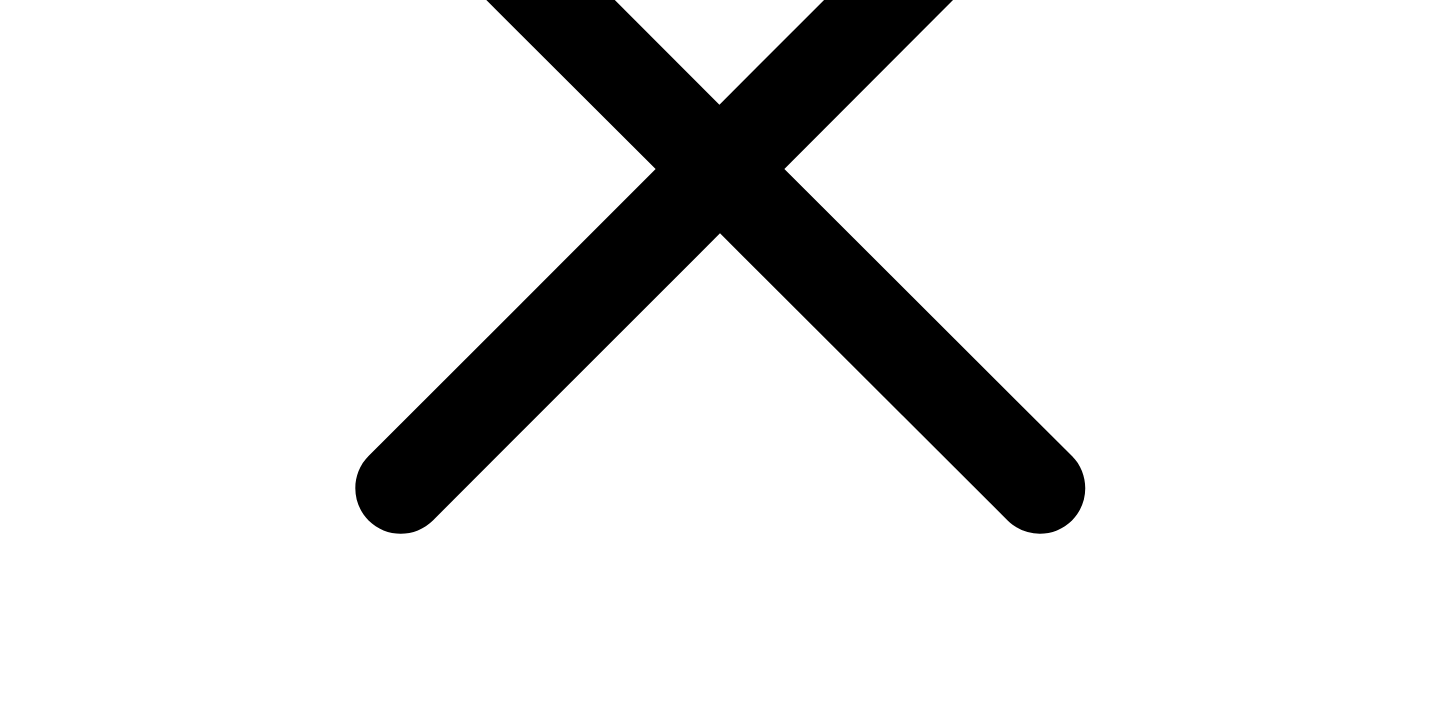 click on "choose your colour" at bounding box center [69, 23383] 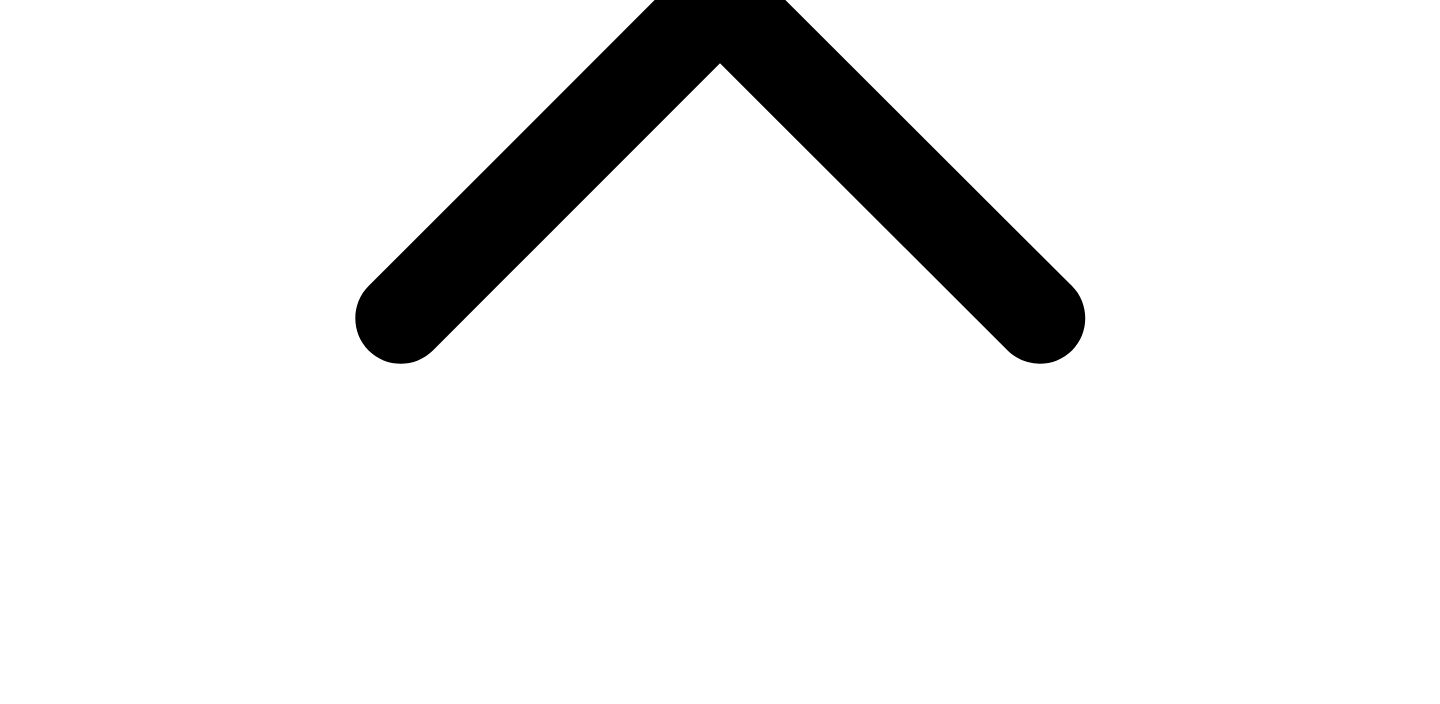 scroll, scrollTop: 820, scrollLeft: 0, axis: vertical 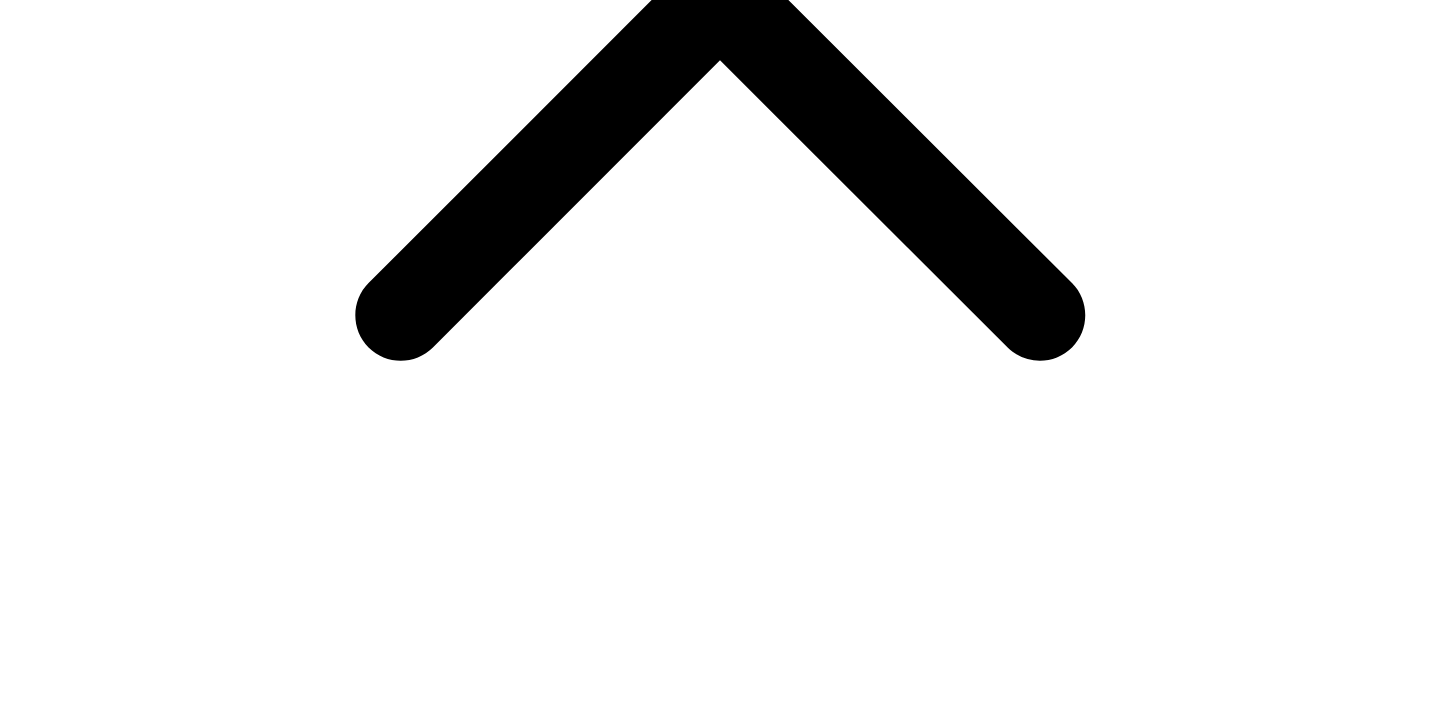 click on "Print Positions" at bounding box center [53, 24675] 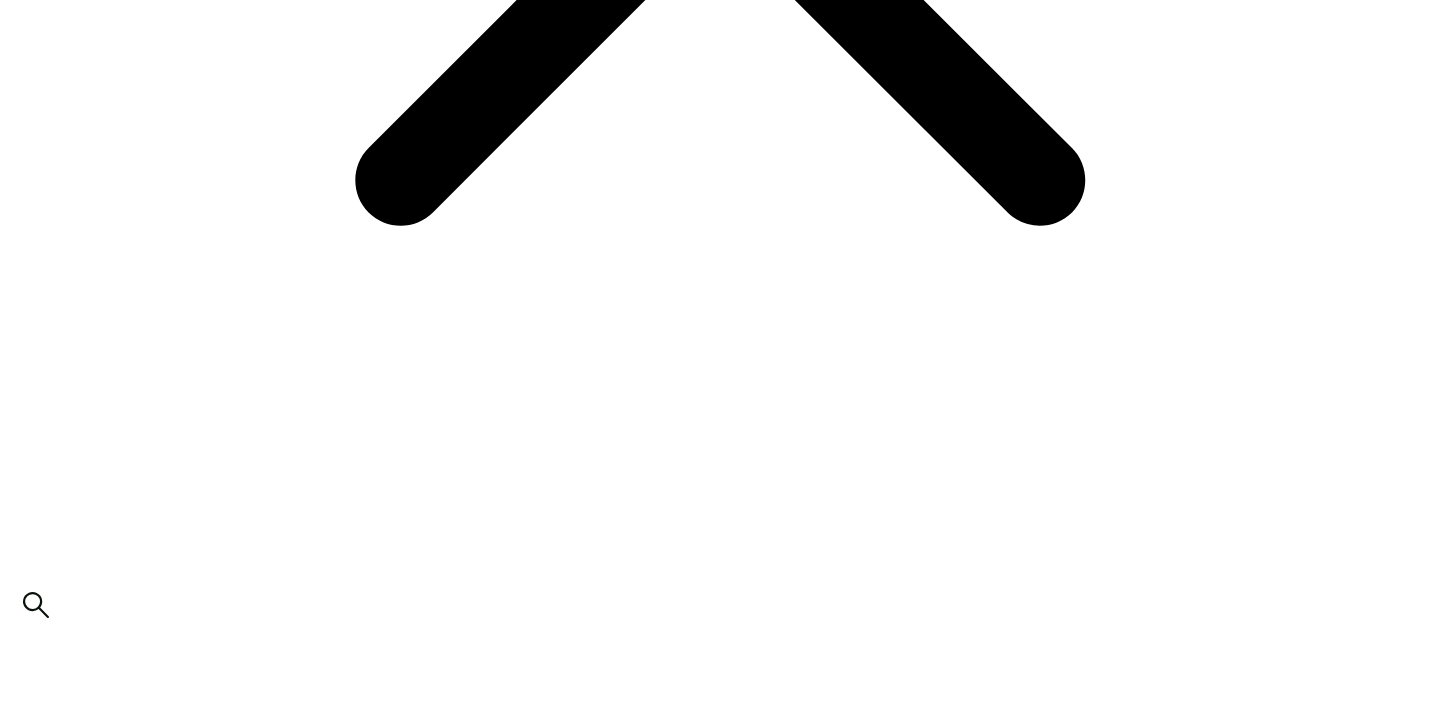 scroll, scrollTop: 956, scrollLeft: 0, axis: vertical 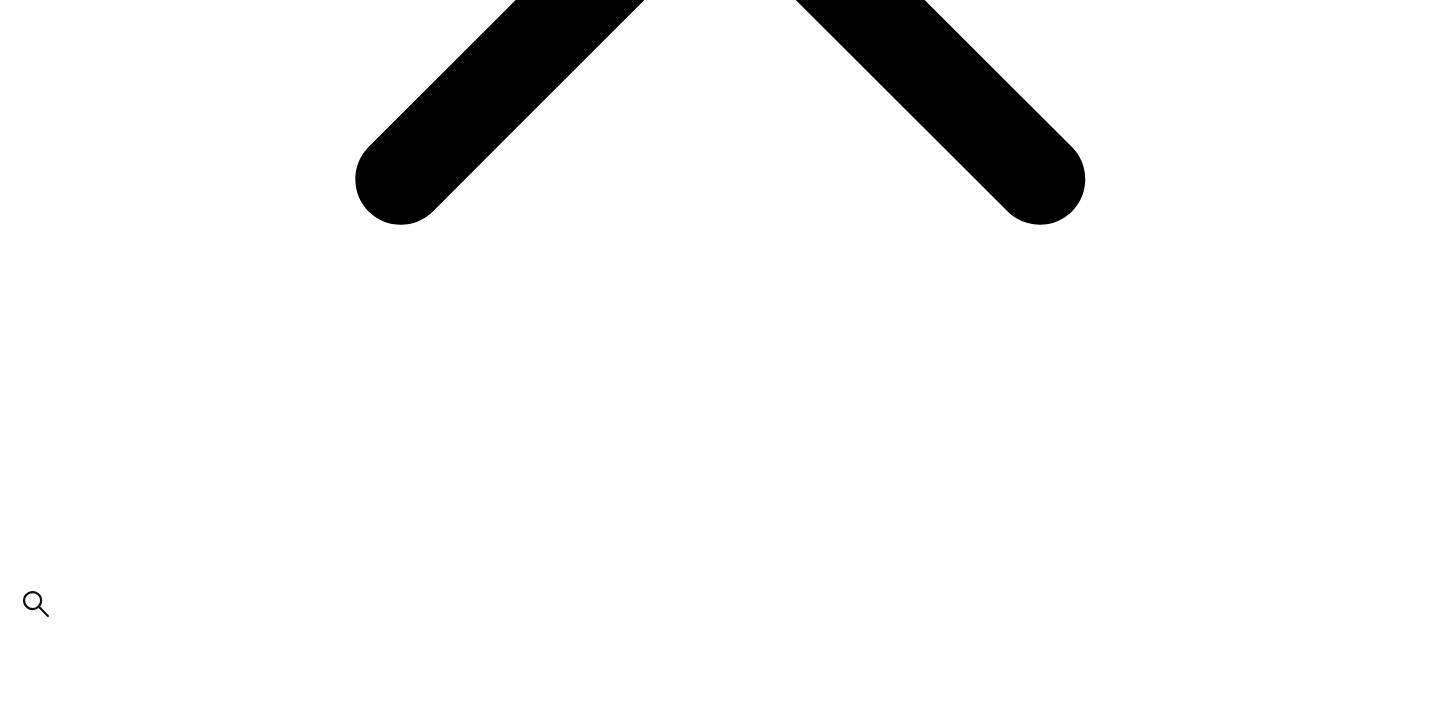 click on "Front" at bounding box center (45, 24597) 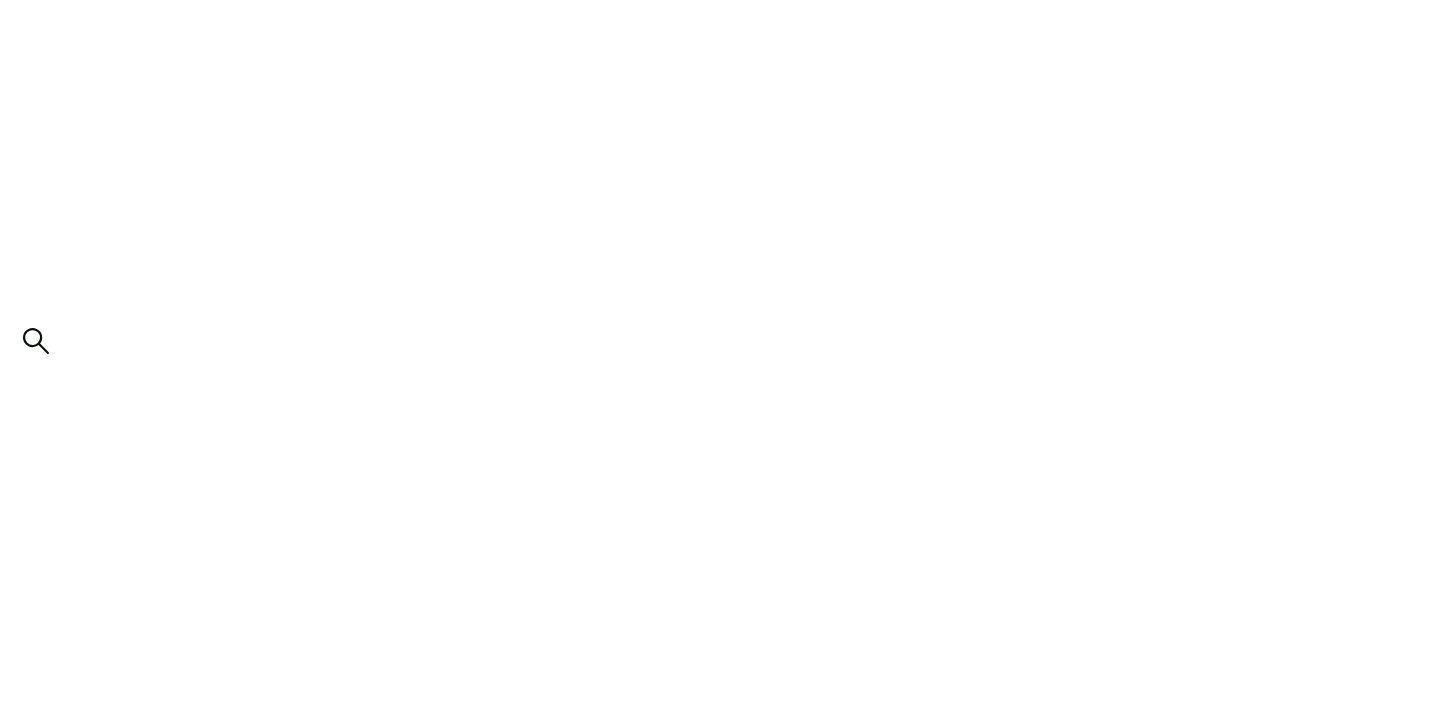 scroll, scrollTop: 1224, scrollLeft: 0, axis: vertical 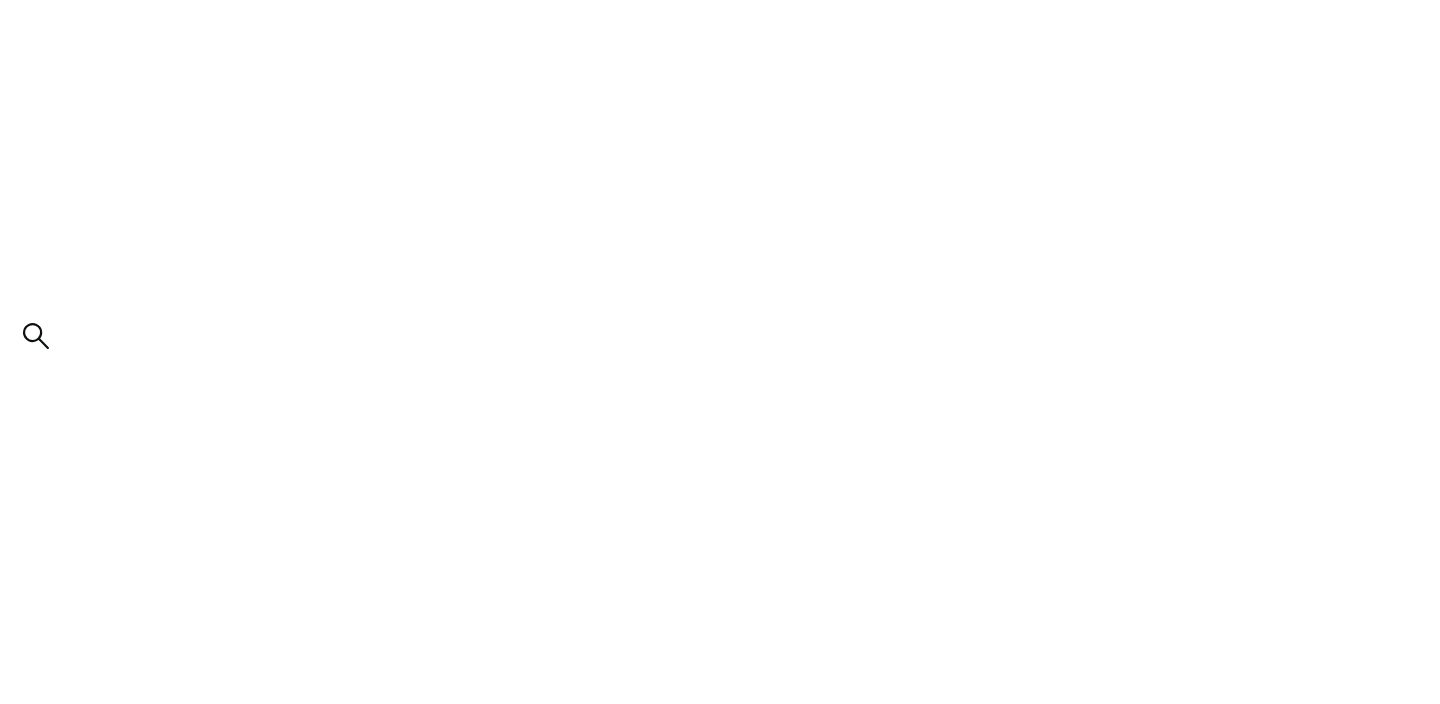 click on "Additional Options" at bounding box center [53, 24271] 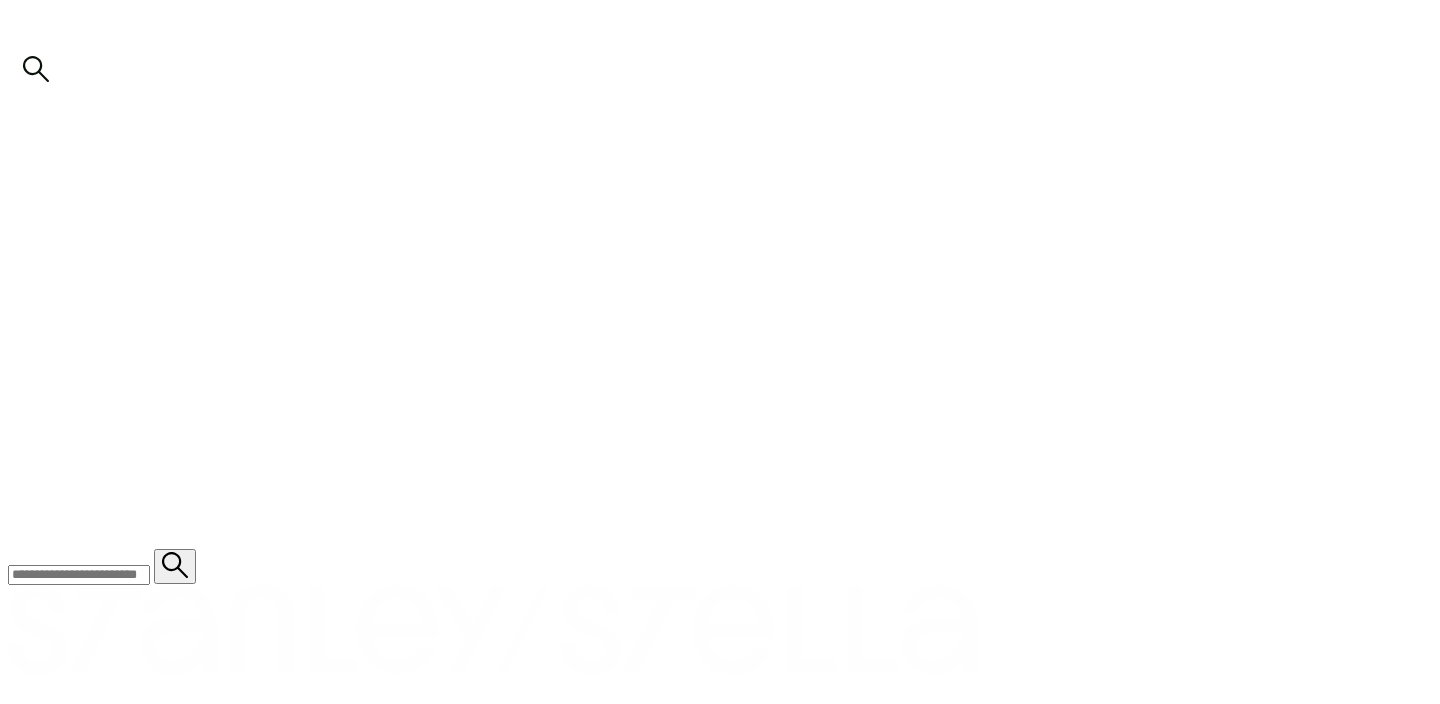 scroll, scrollTop: 1520, scrollLeft: 0, axis: vertical 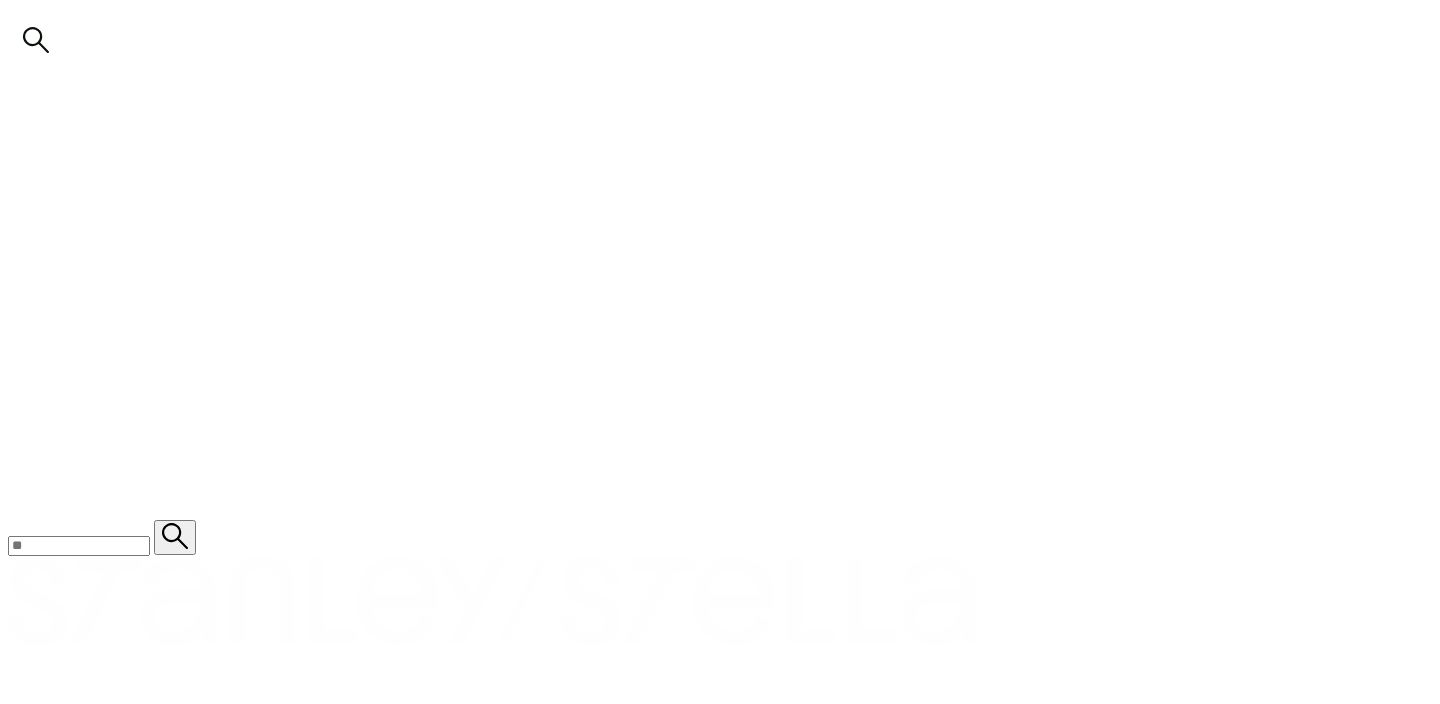 click on "Notes" at bounding box center [53, 23975] 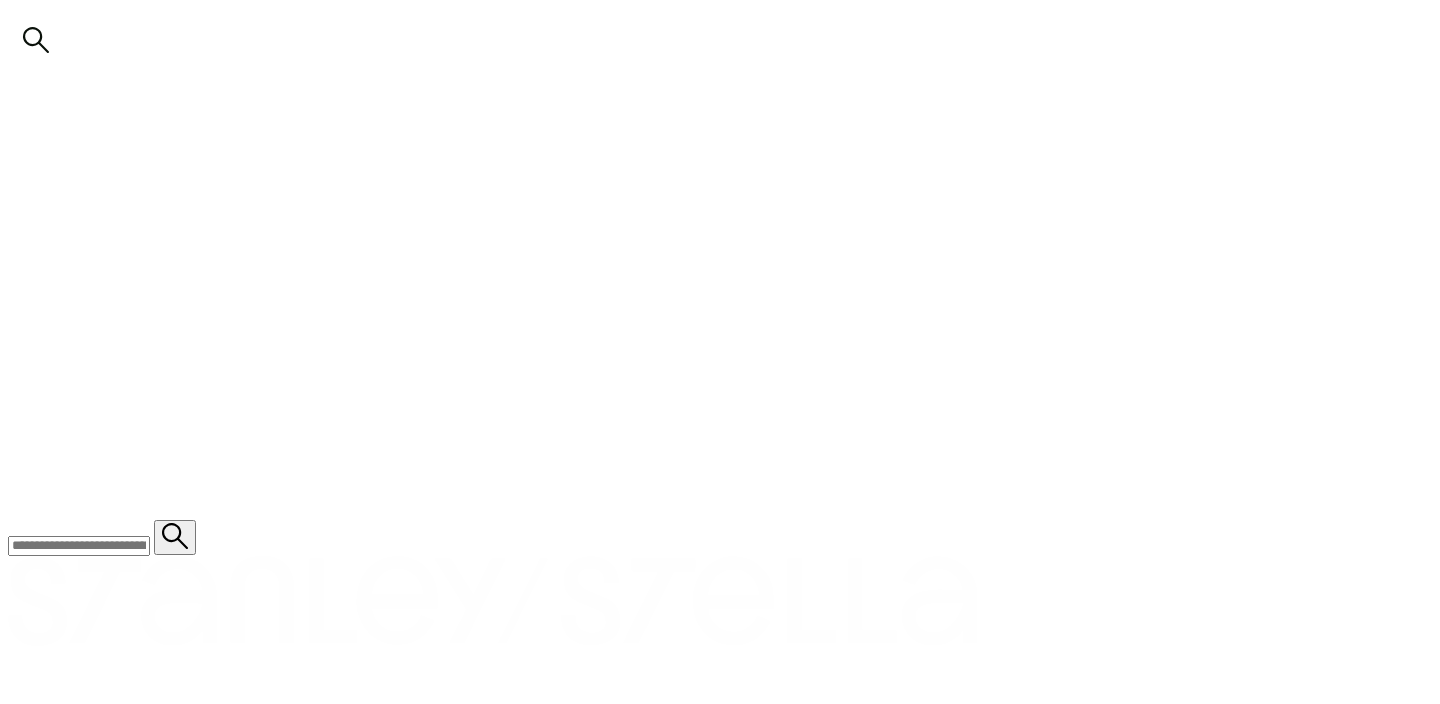 click on "attach artwork / logo" at bounding box center (69, 22510) 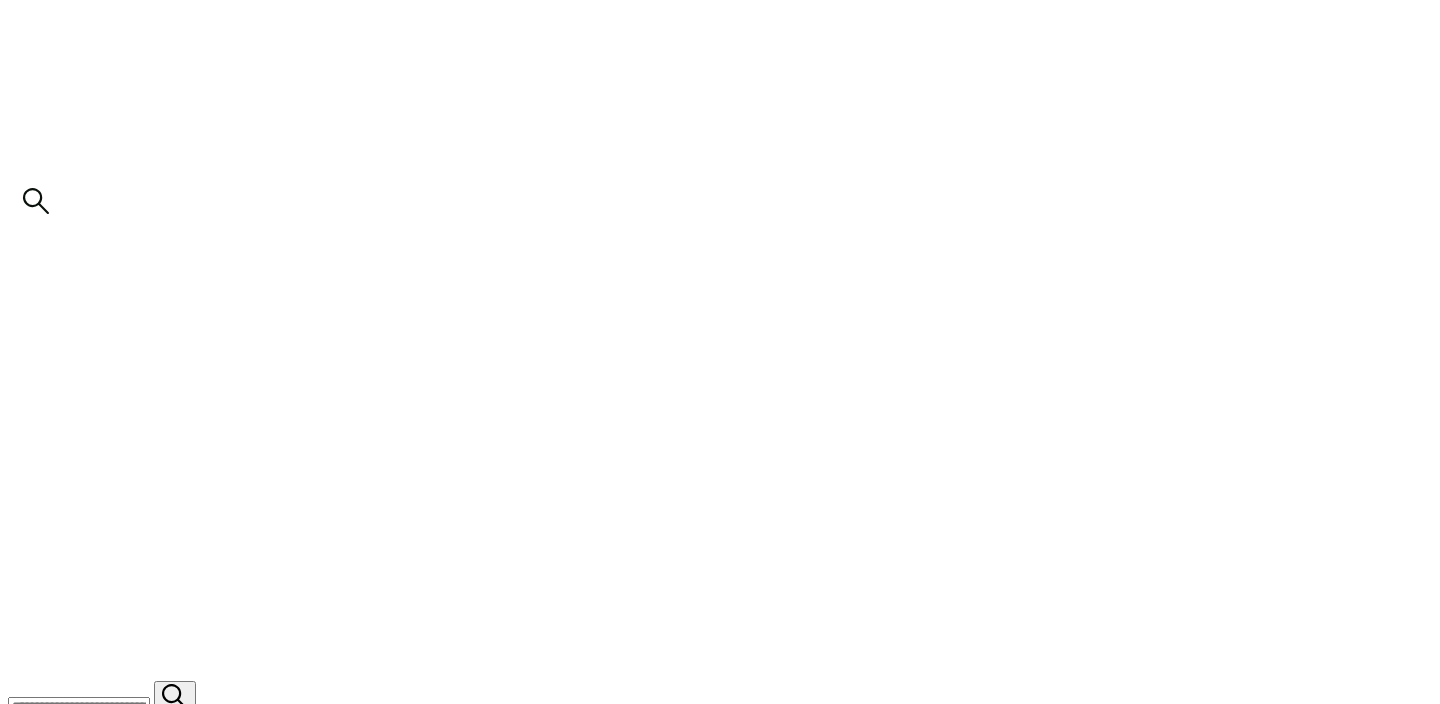 scroll, scrollTop: 811, scrollLeft: 0, axis: vertical 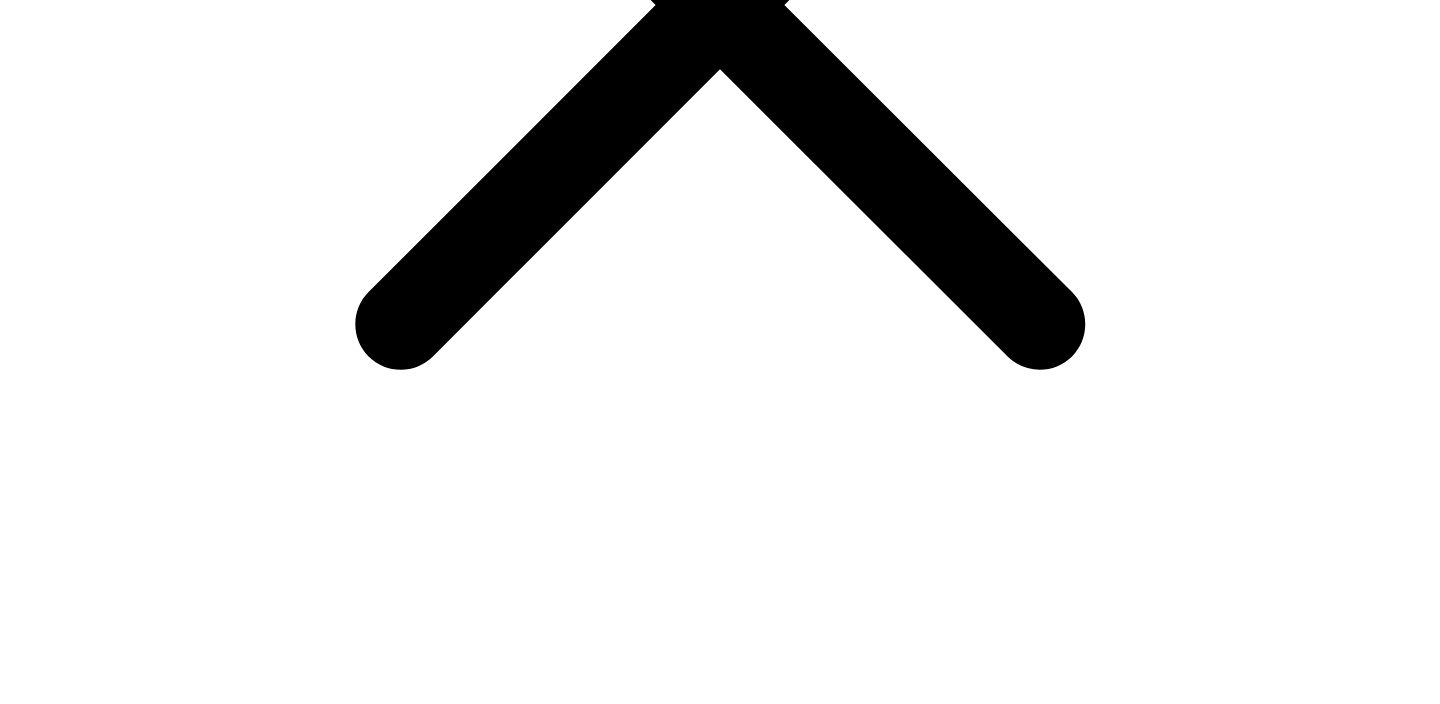 click at bounding box center (174, 23199) 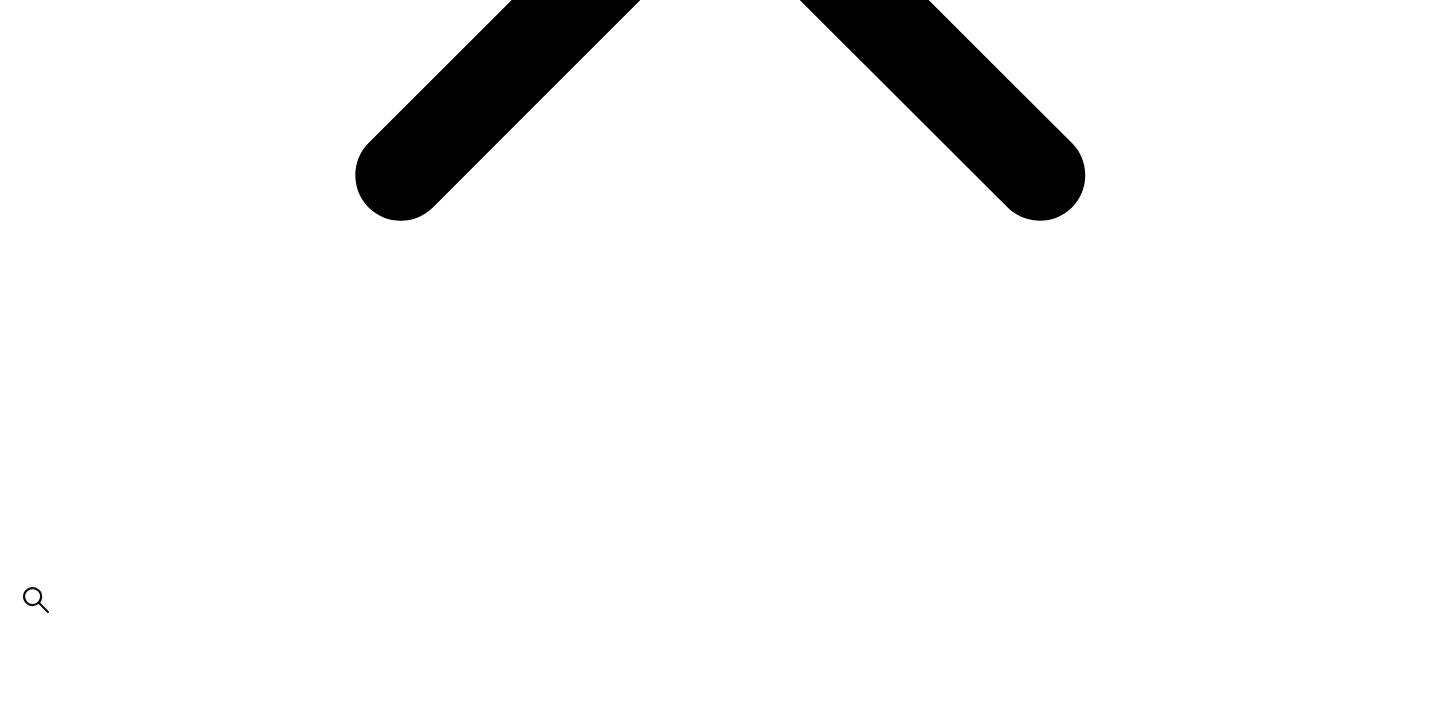 scroll, scrollTop: 0, scrollLeft: 0, axis: both 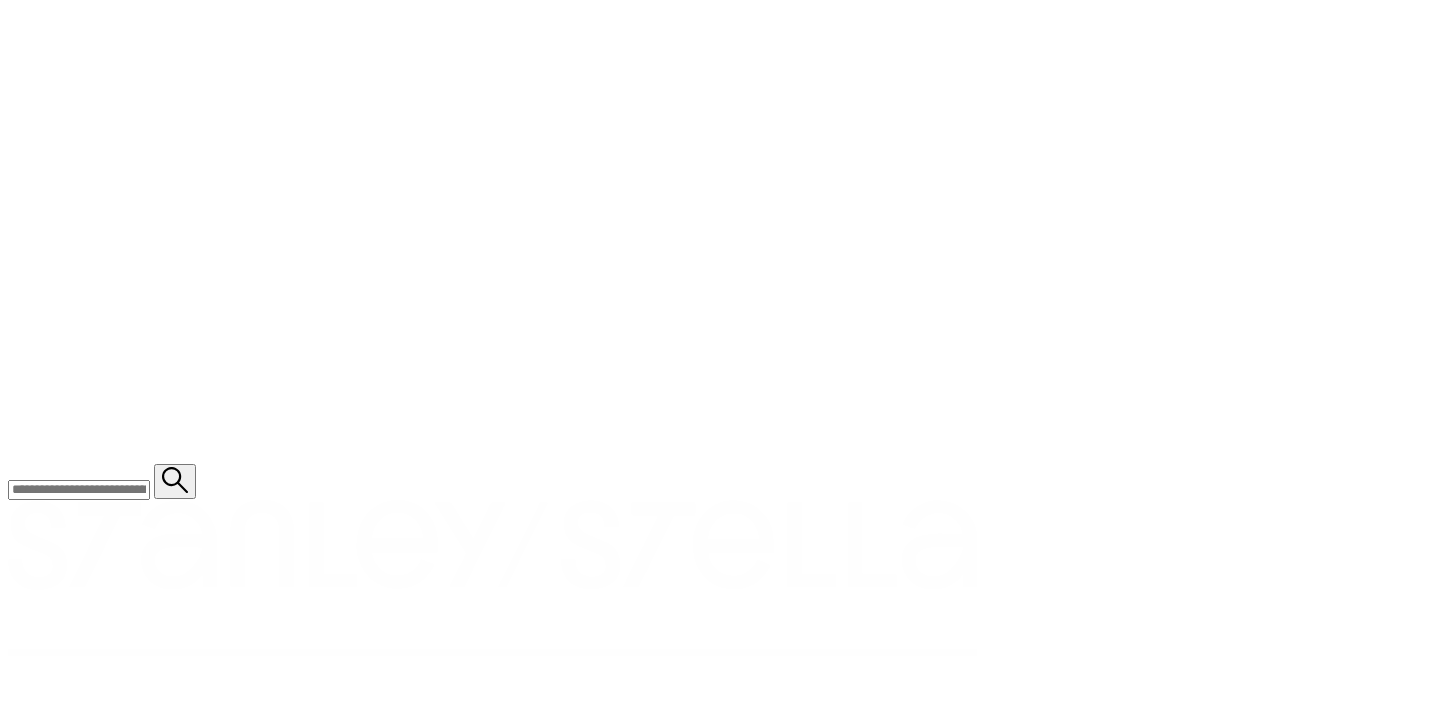 click at bounding box center (121, 24137) 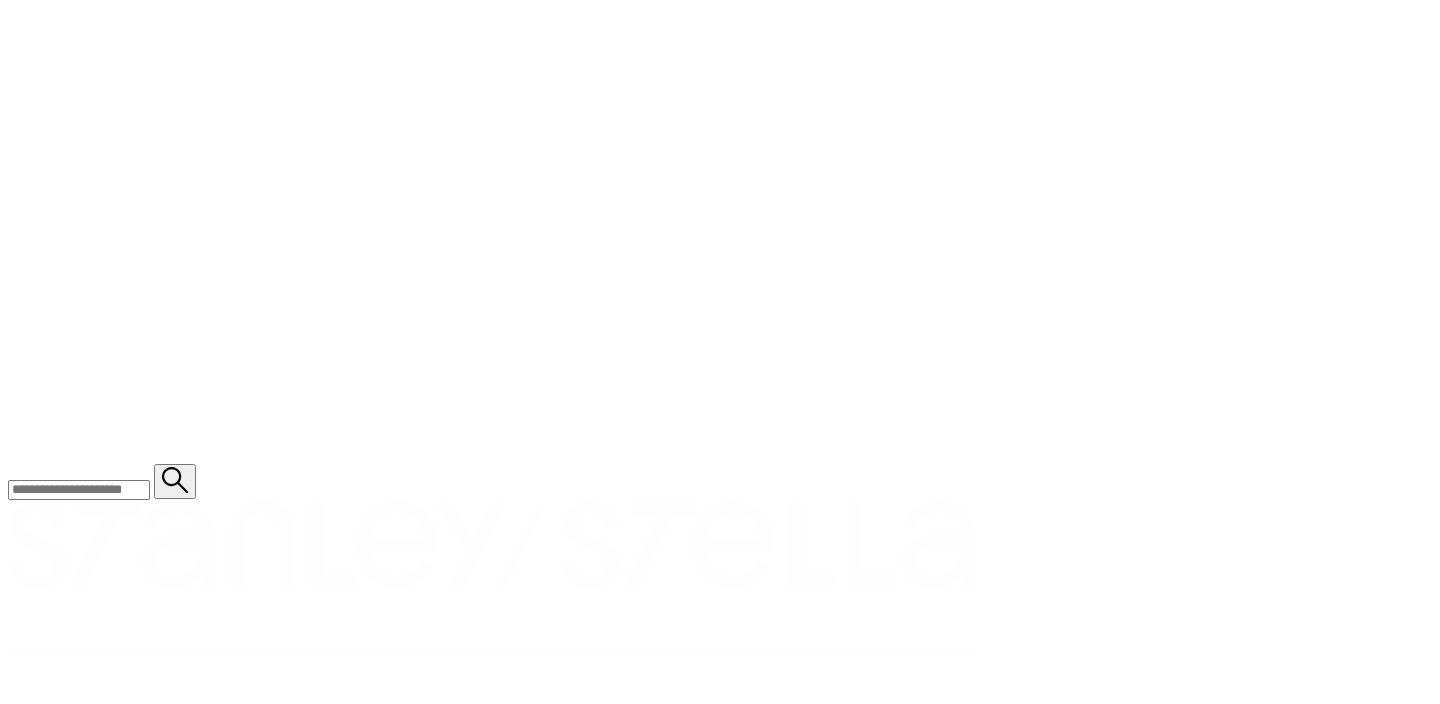 click at bounding box center (121, 24137) 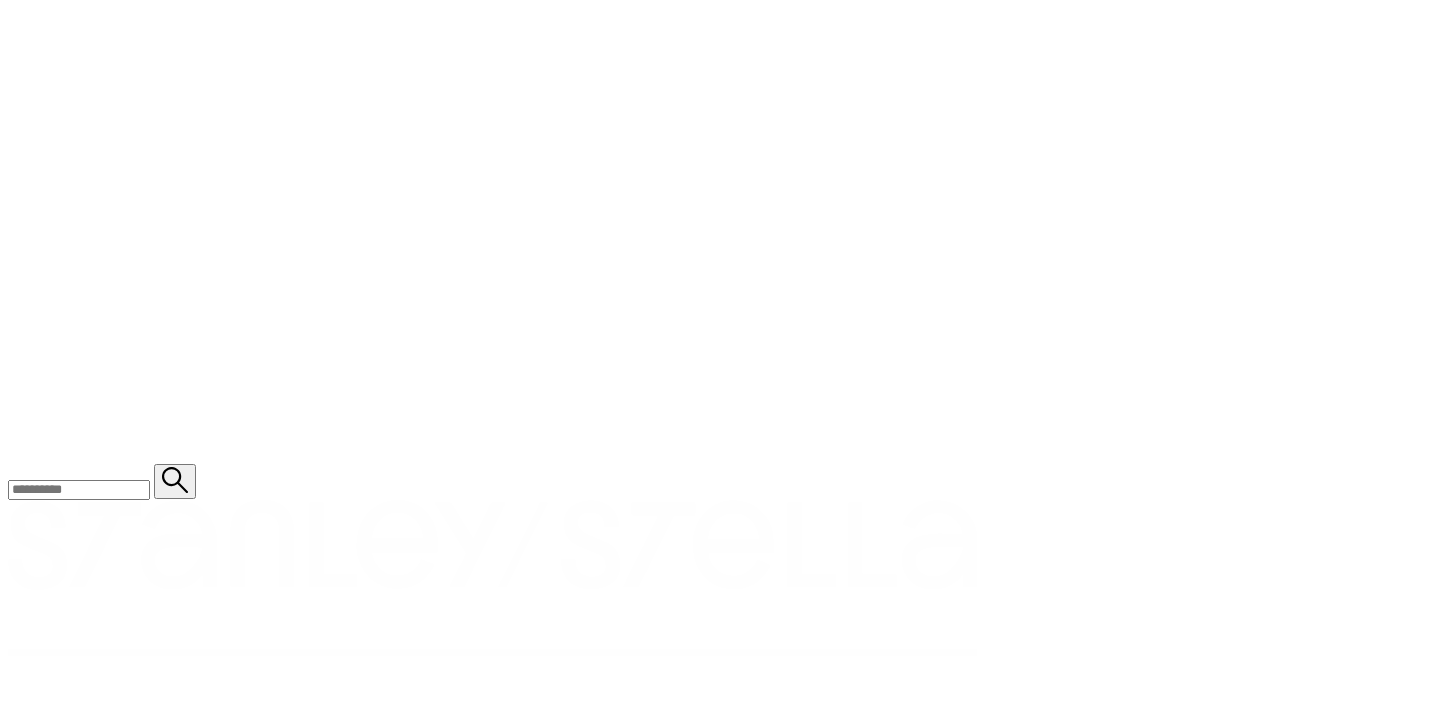 type on "**********" 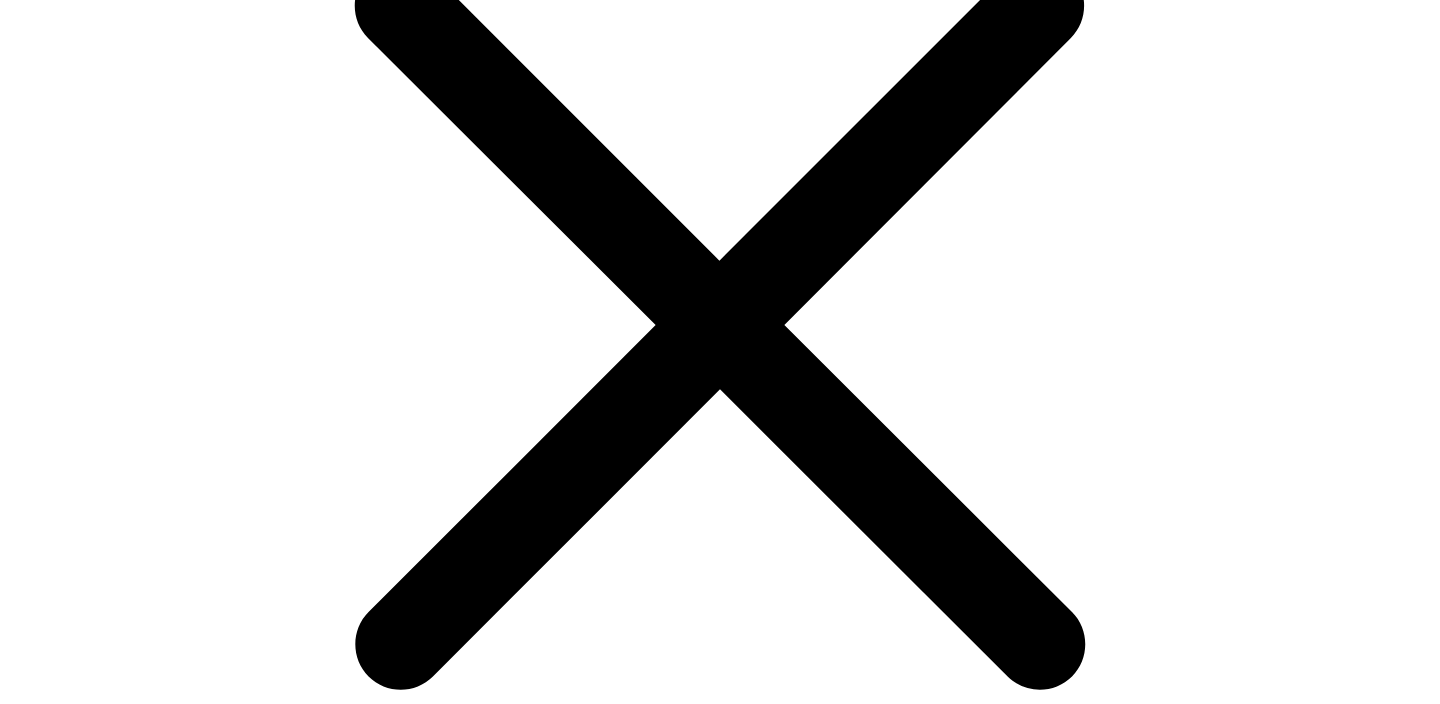 scroll, scrollTop: 467, scrollLeft: 0, axis: vertical 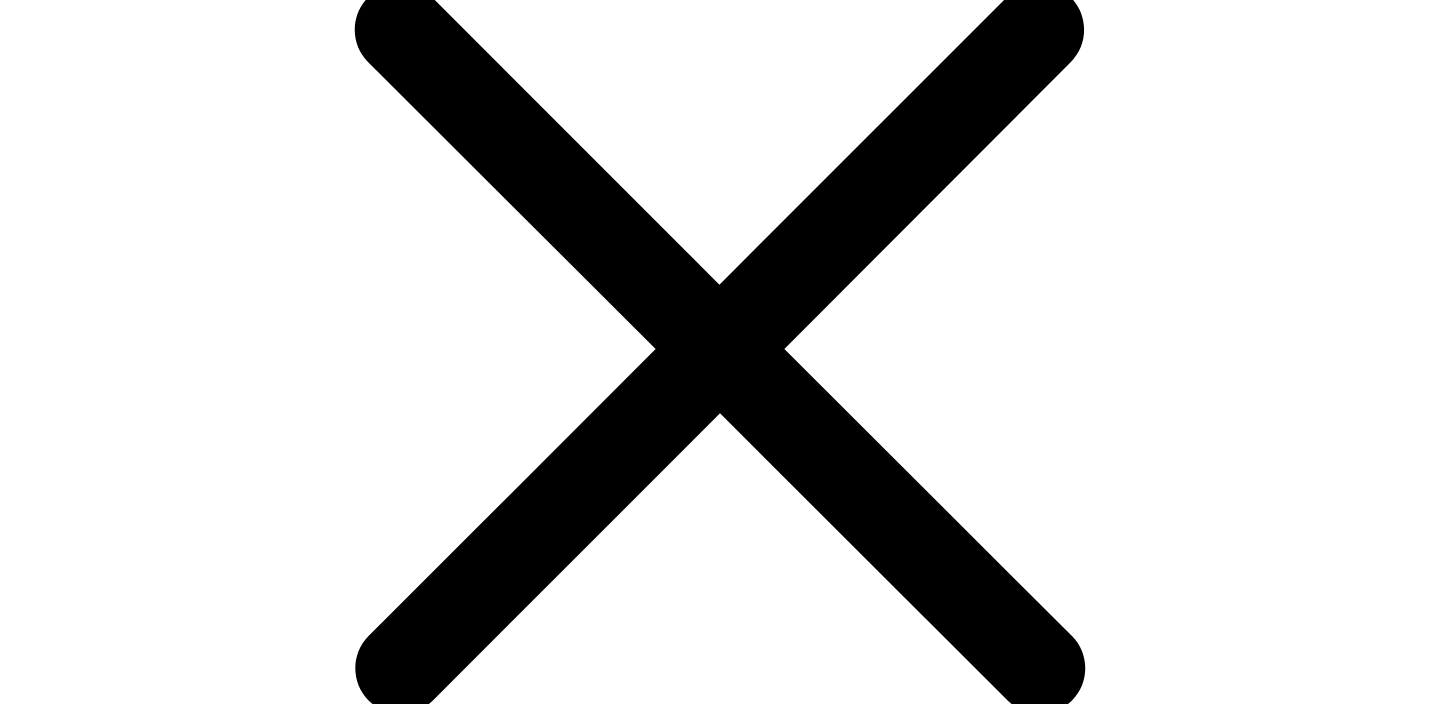 click on "get your quote" at bounding box center (720, 23321) 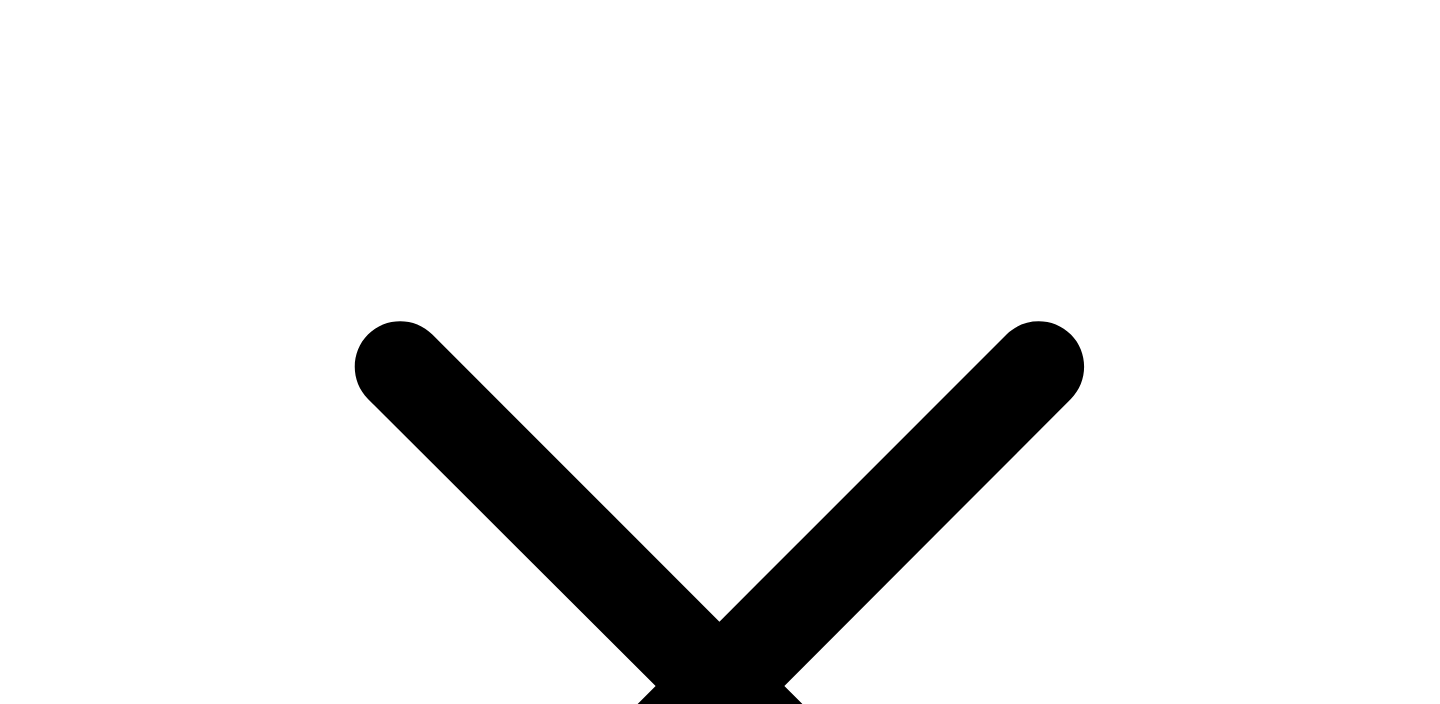 scroll, scrollTop: 0, scrollLeft: 0, axis: both 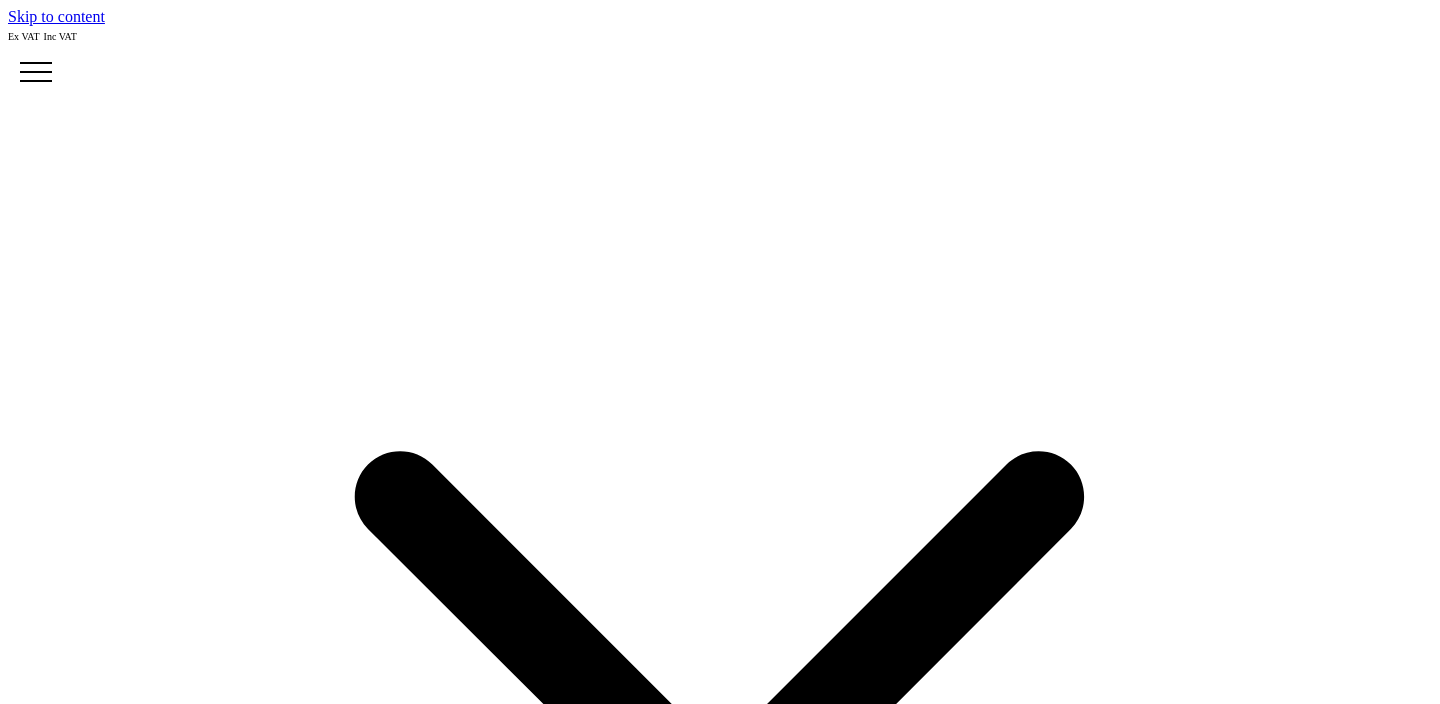 click on "quick quote" at bounding box center [85, 12237] 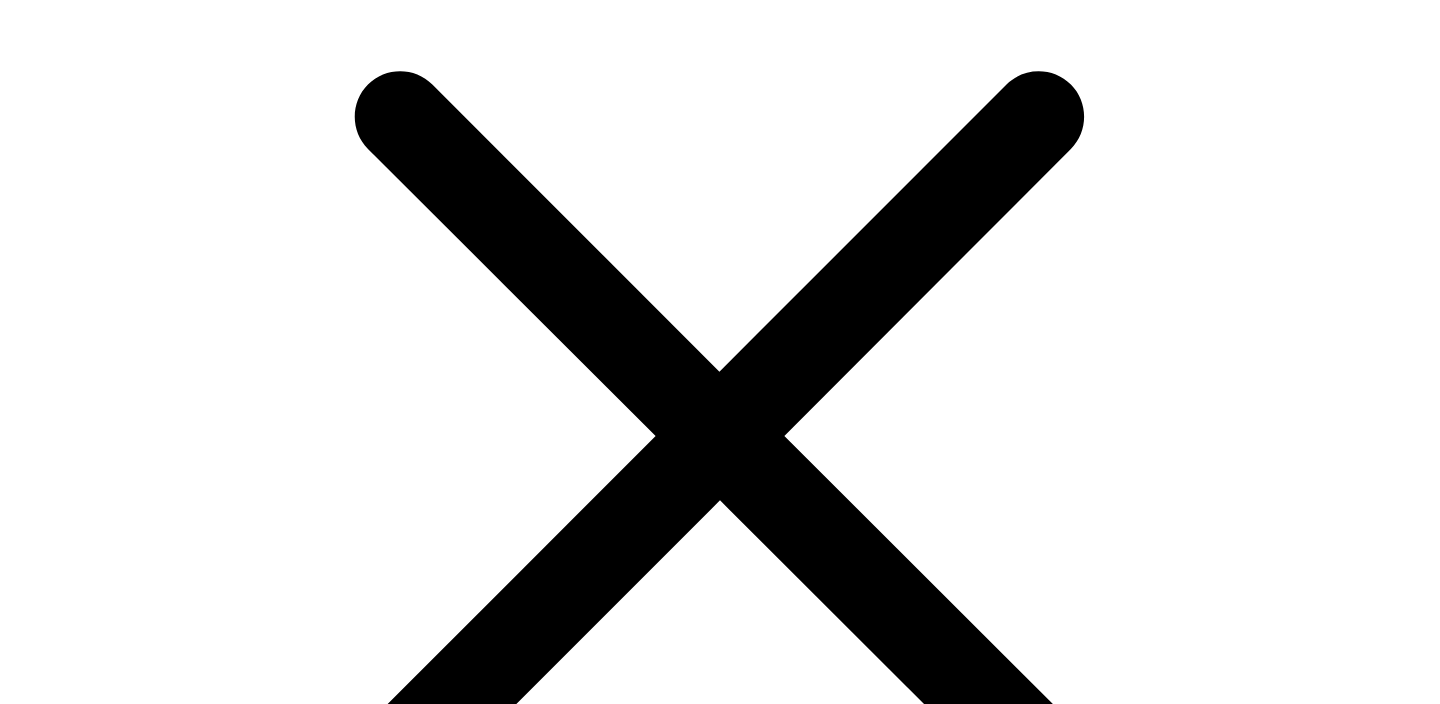 scroll, scrollTop: 380, scrollLeft: 0, axis: vertical 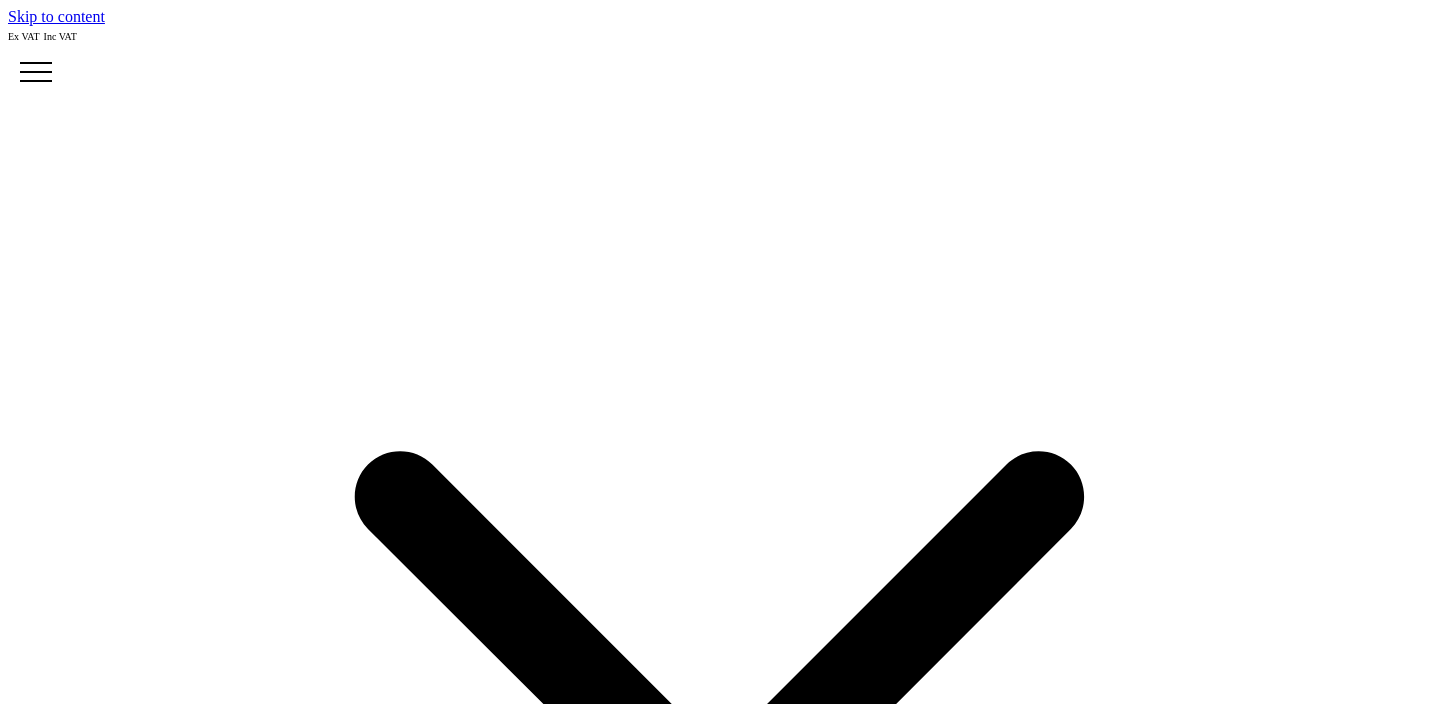 click on "quick quote" at bounding box center (85, 12237) 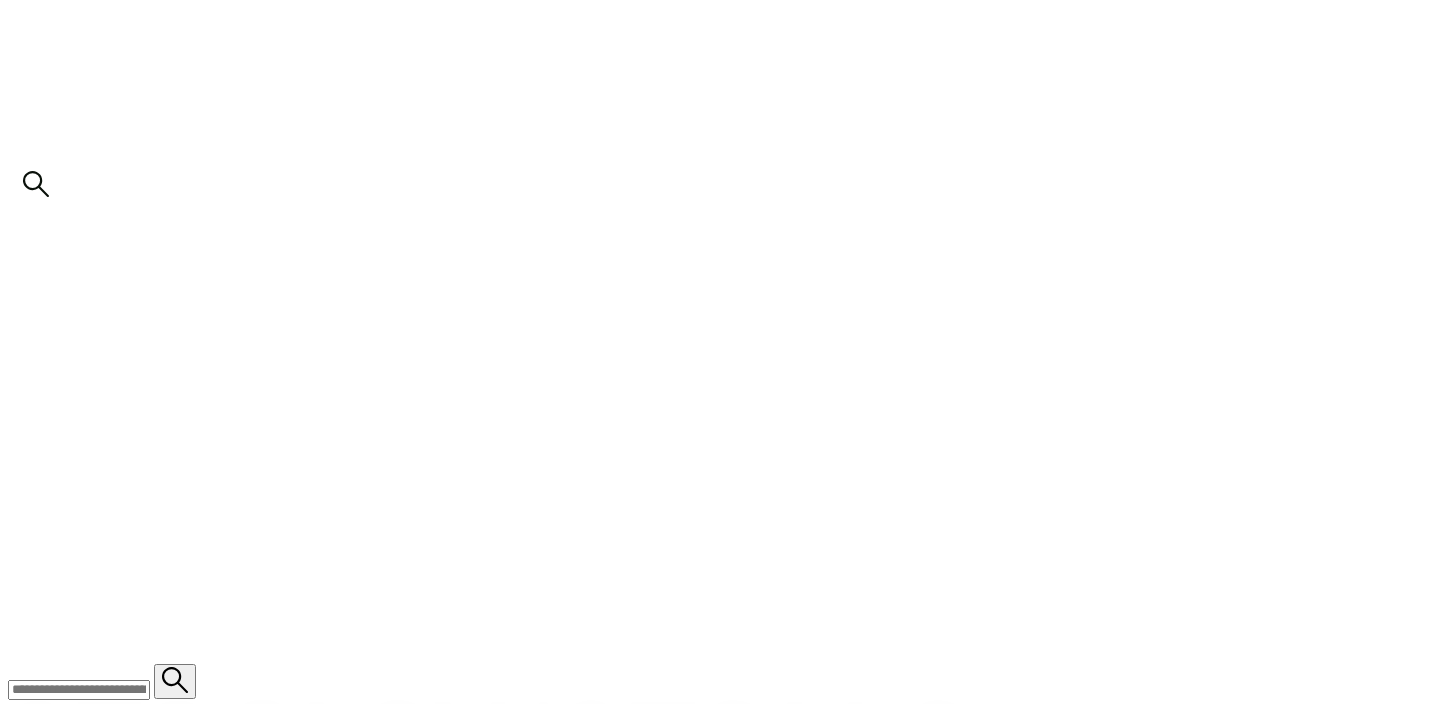 scroll, scrollTop: 1669, scrollLeft: 0, axis: vertical 